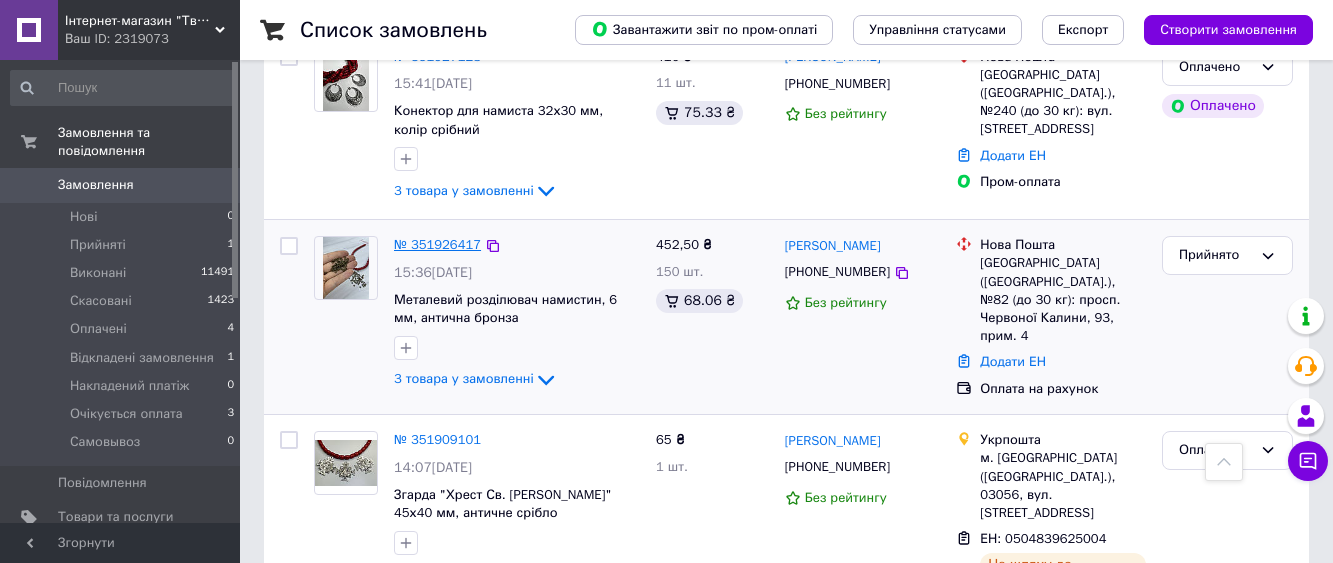 scroll, scrollTop: 200, scrollLeft: 0, axis: vertical 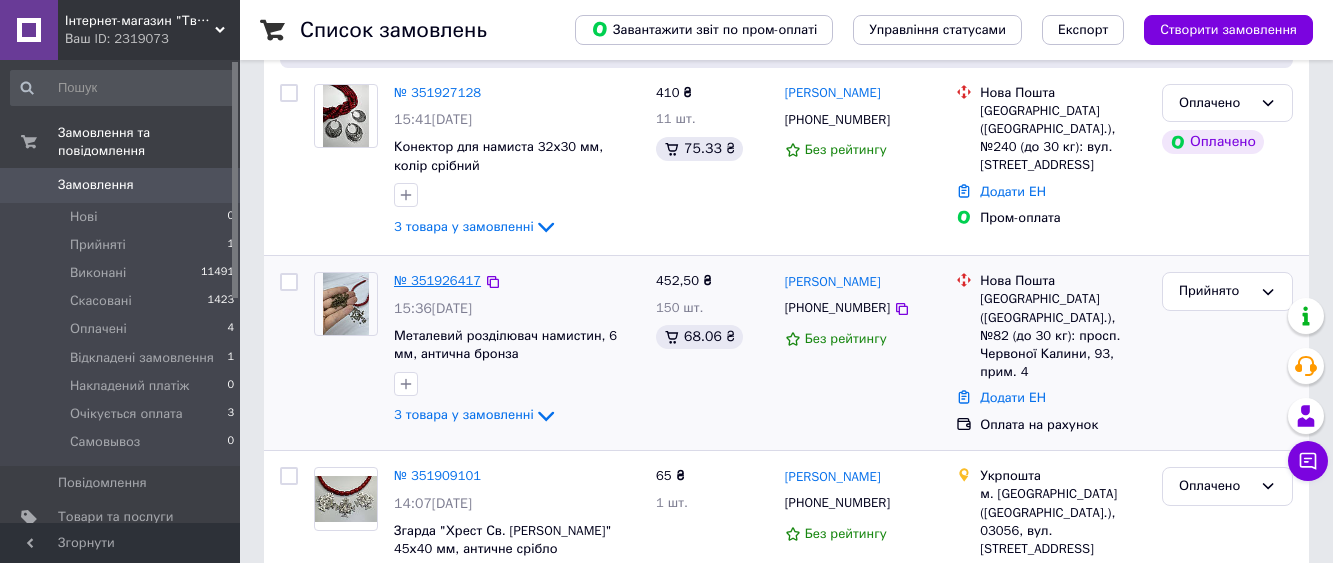 click on "№ 351926417" at bounding box center (437, 280) 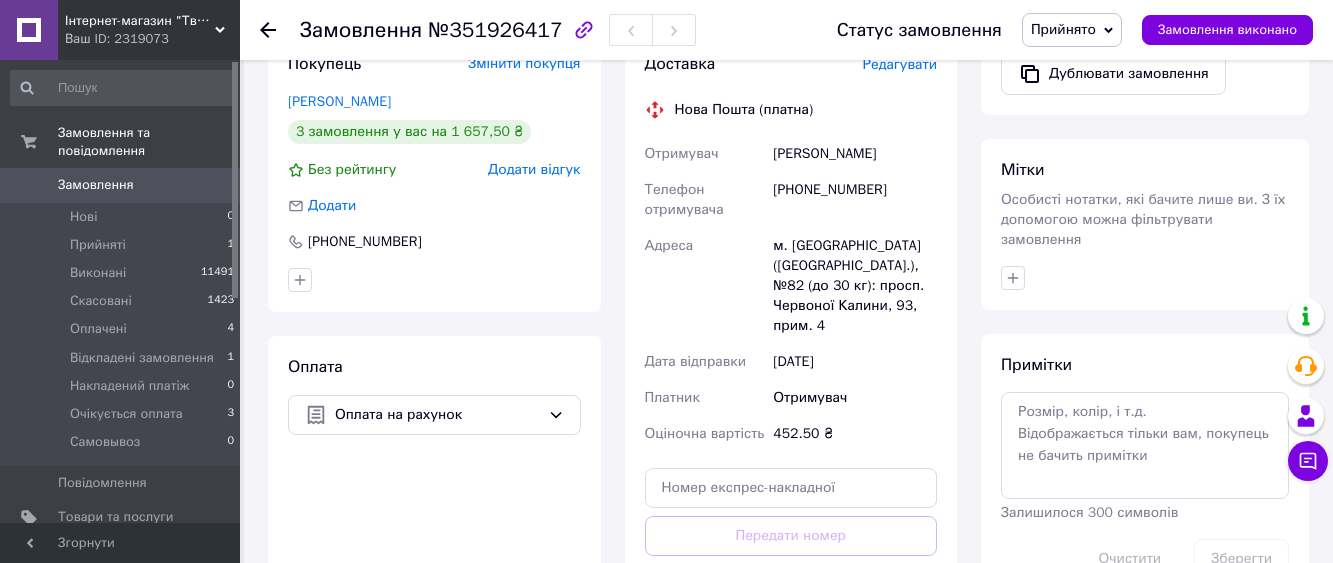 scroll, scrollTop: 800, scrollLeft: 0, axis: vertical 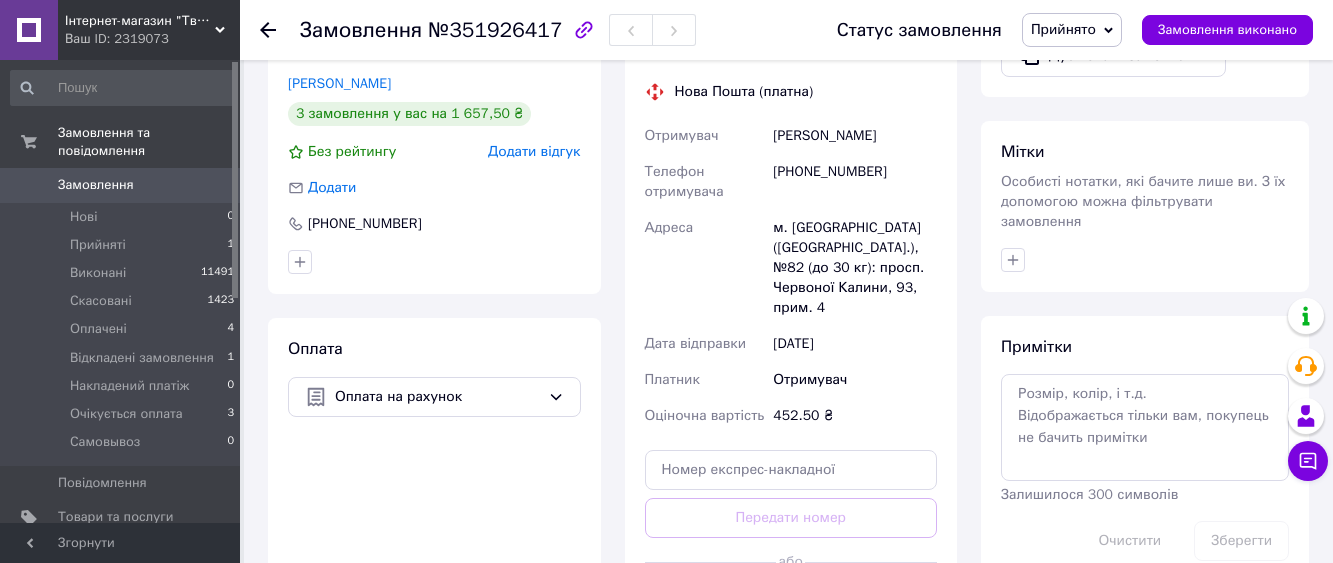 click on "Друк PDF" at bounding box center (1064, 6) 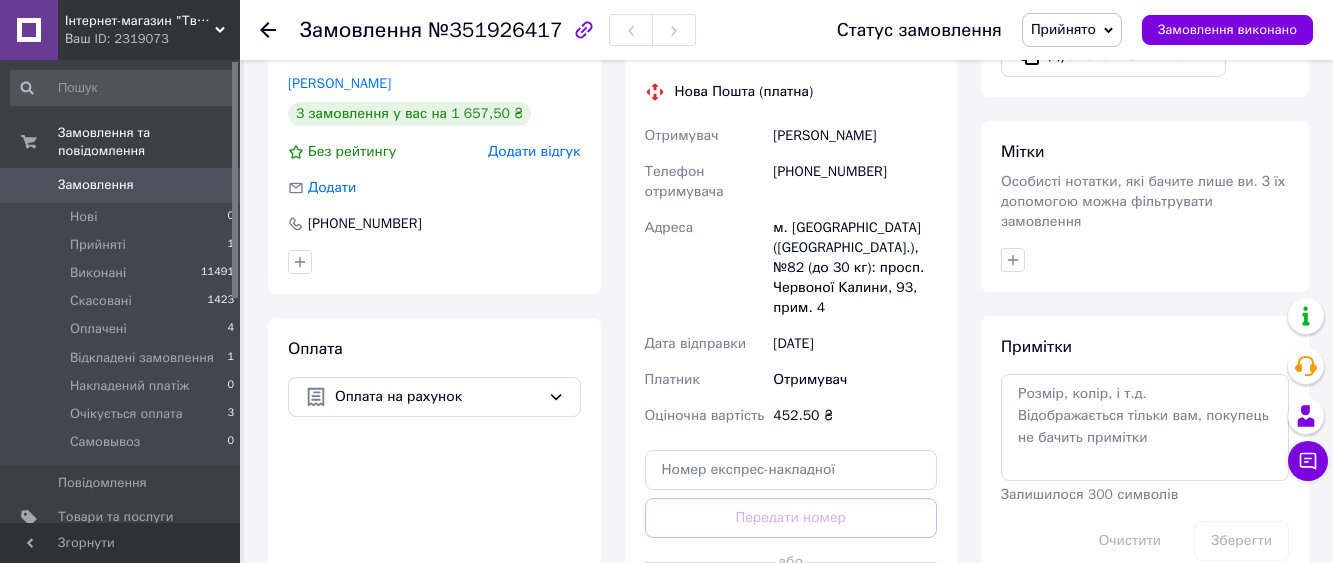 click on "Замовлення 0" at bounding box center (123, 185) 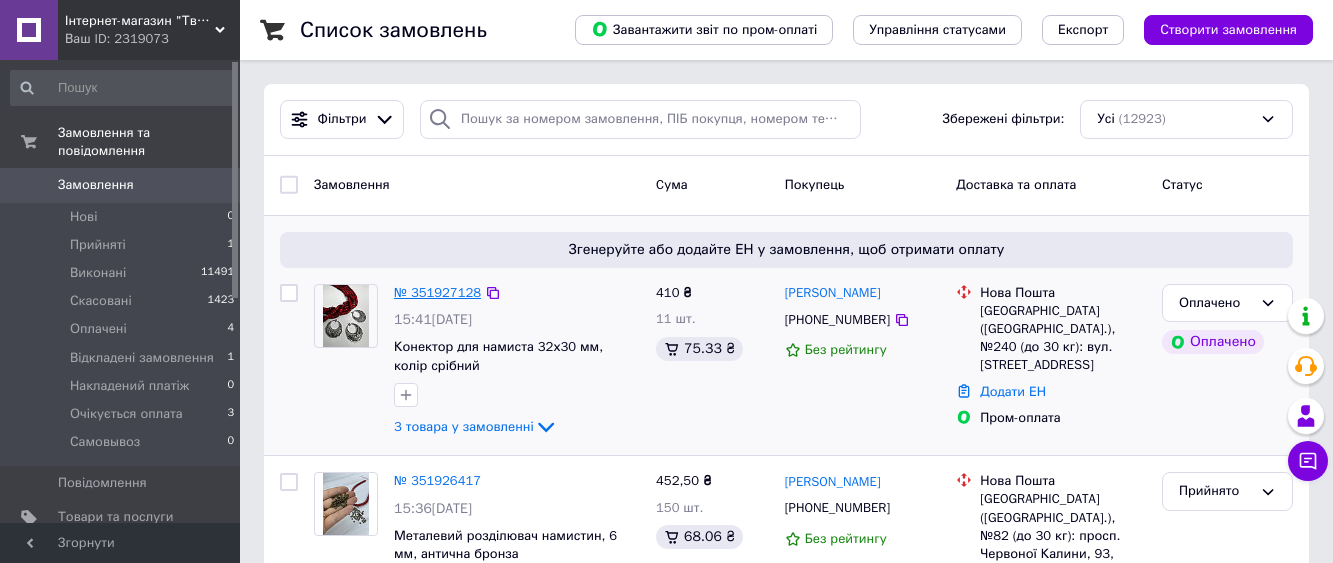click on "№ 351927128" at bounding box center [437, 292] 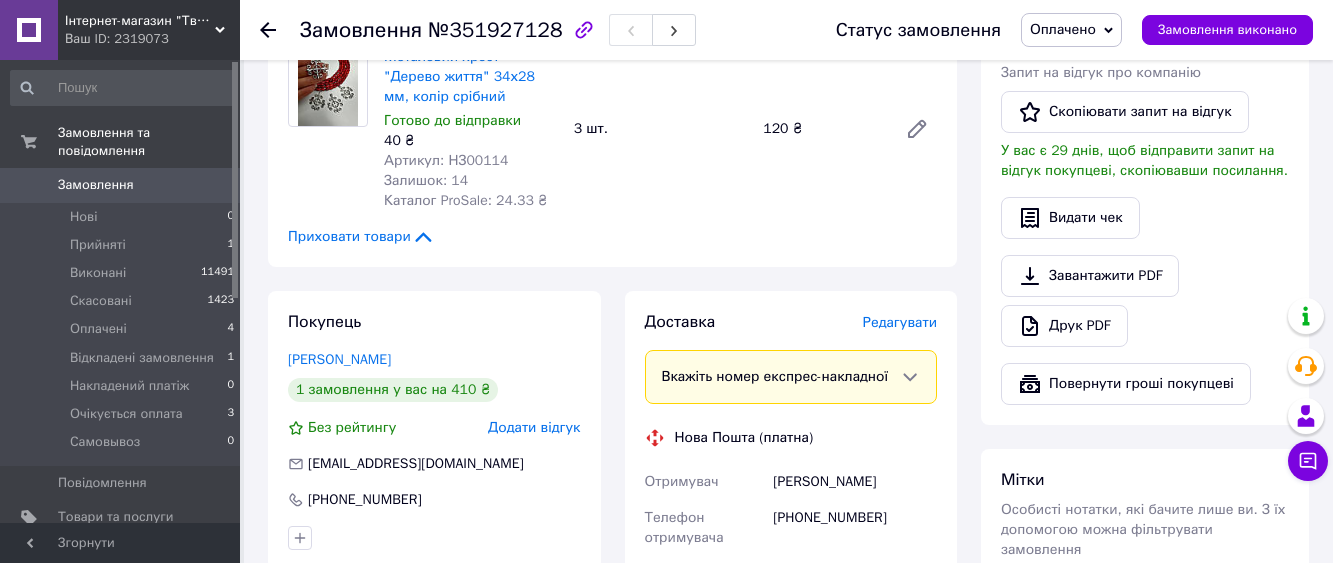 scroll, scrollTop: 700, scrollLeft: 0, axis: vertical 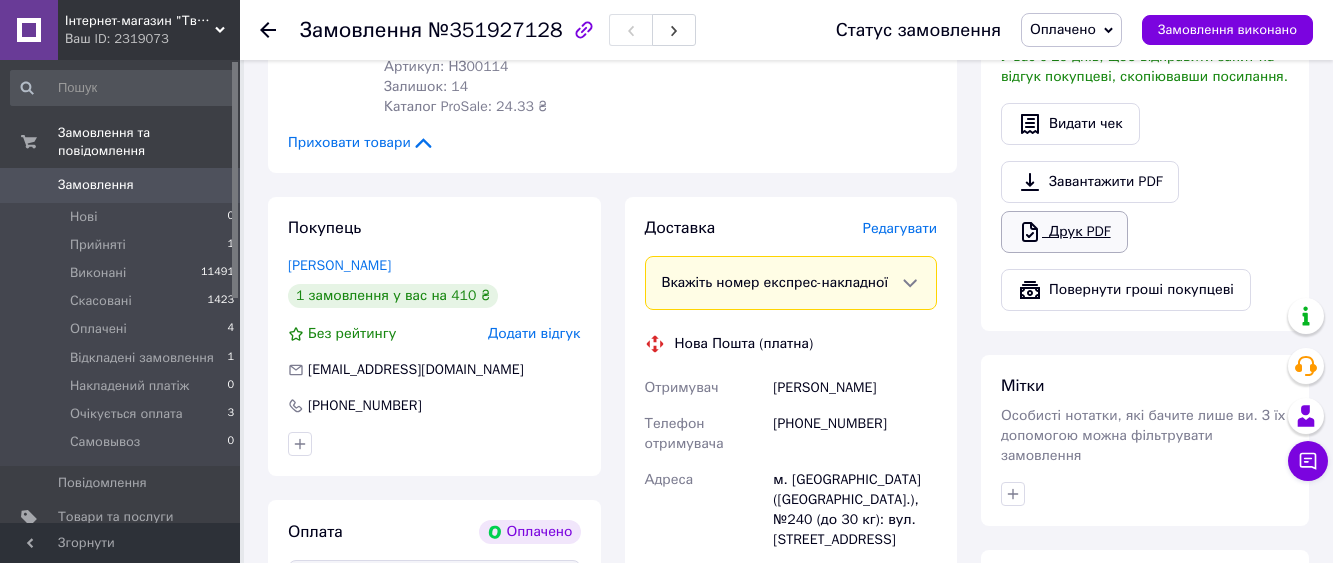 click on "Друк PDF" at bounding box center [1064, 232] 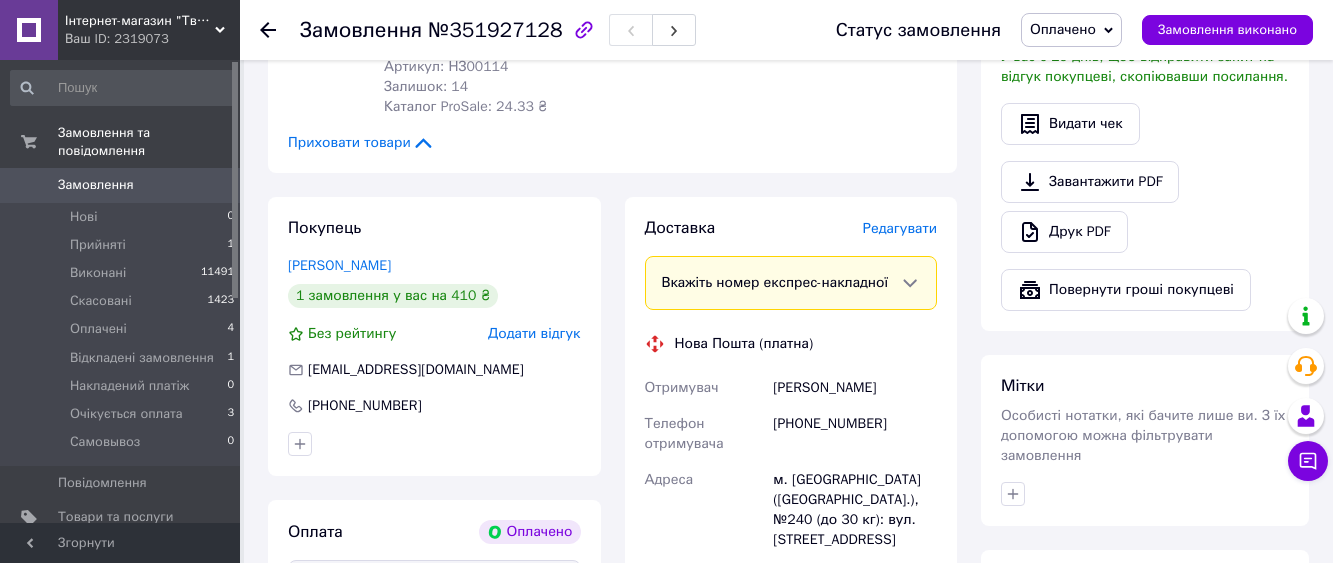 click on "0" at bounding box center [212, 185] 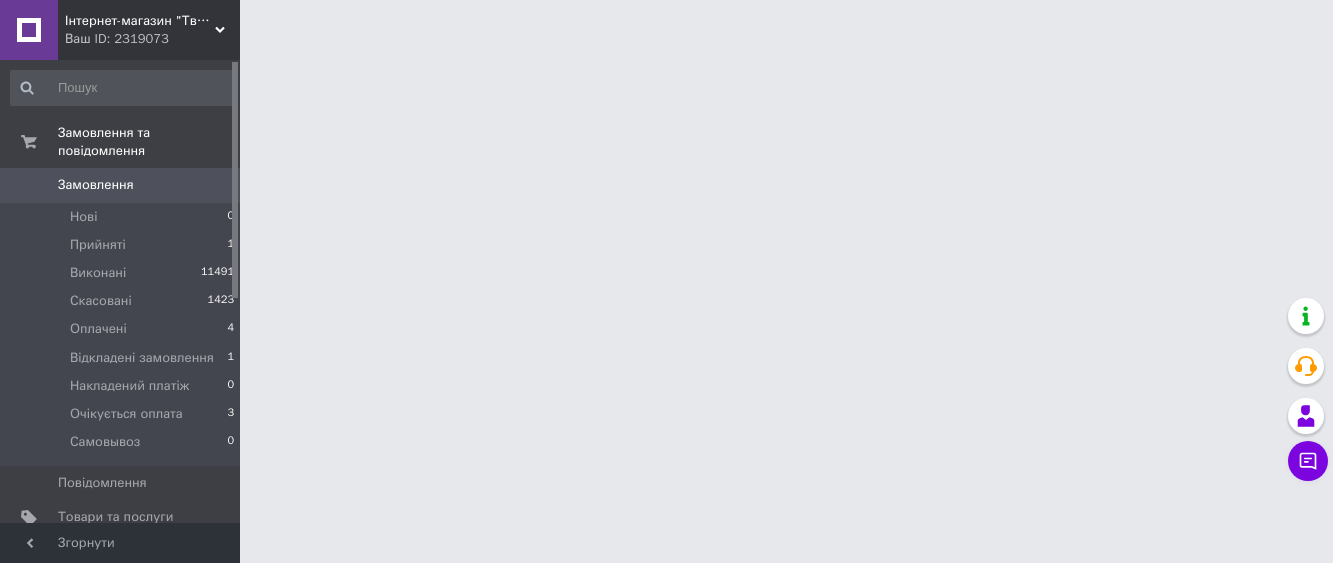scroll, scrollTop: 0, scrollLeft: 0, axis: both 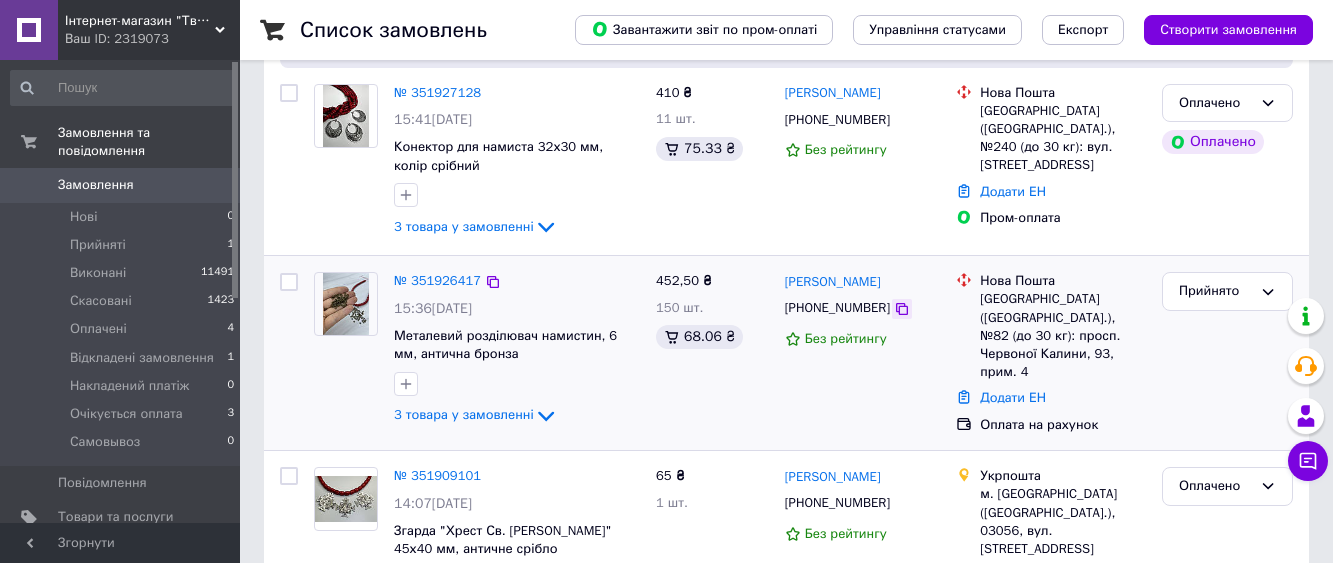 click 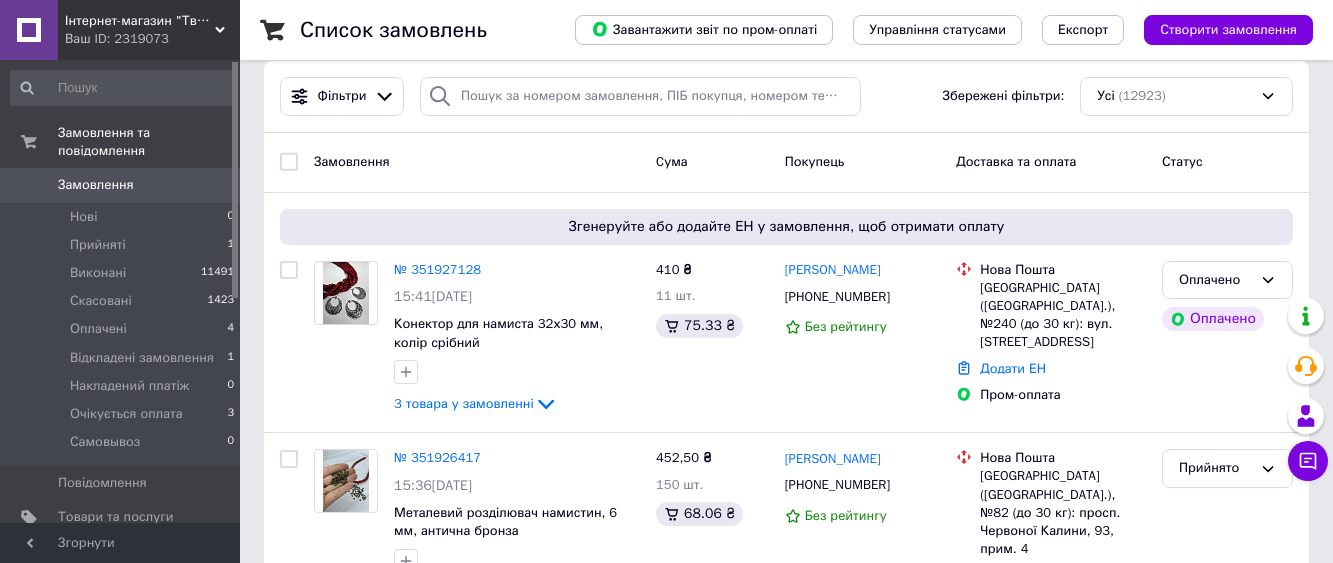 scroll, scrollTop: 0, scrollLeft: 0, axis: both 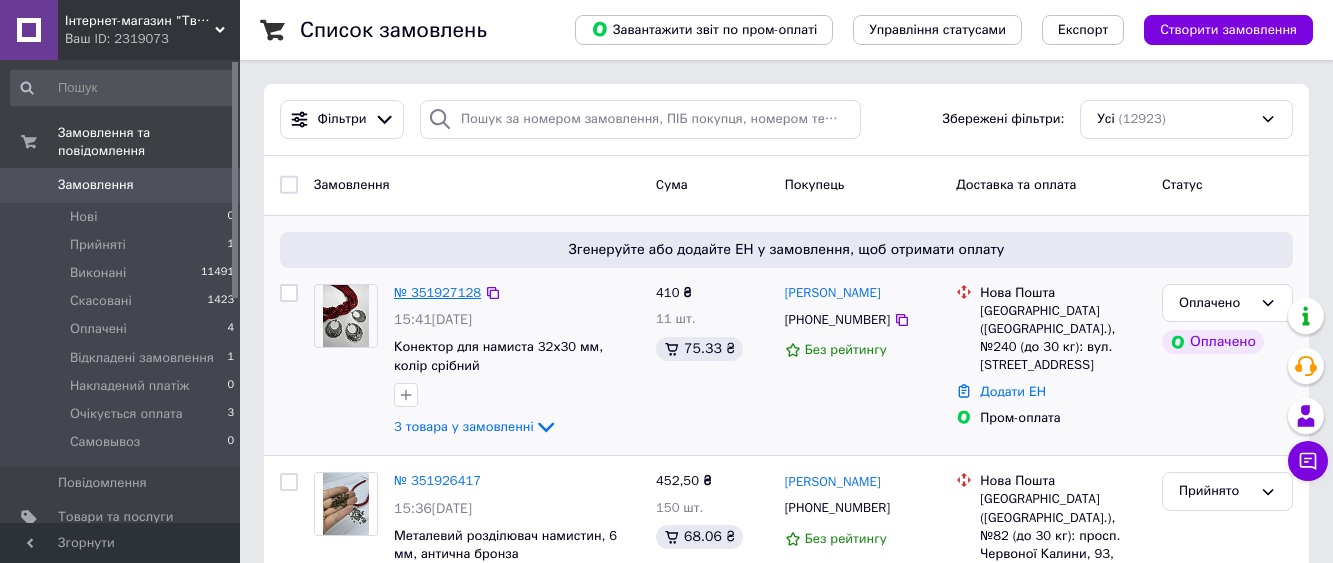 click on "№ 351927128" at bounding box center (437, 292) 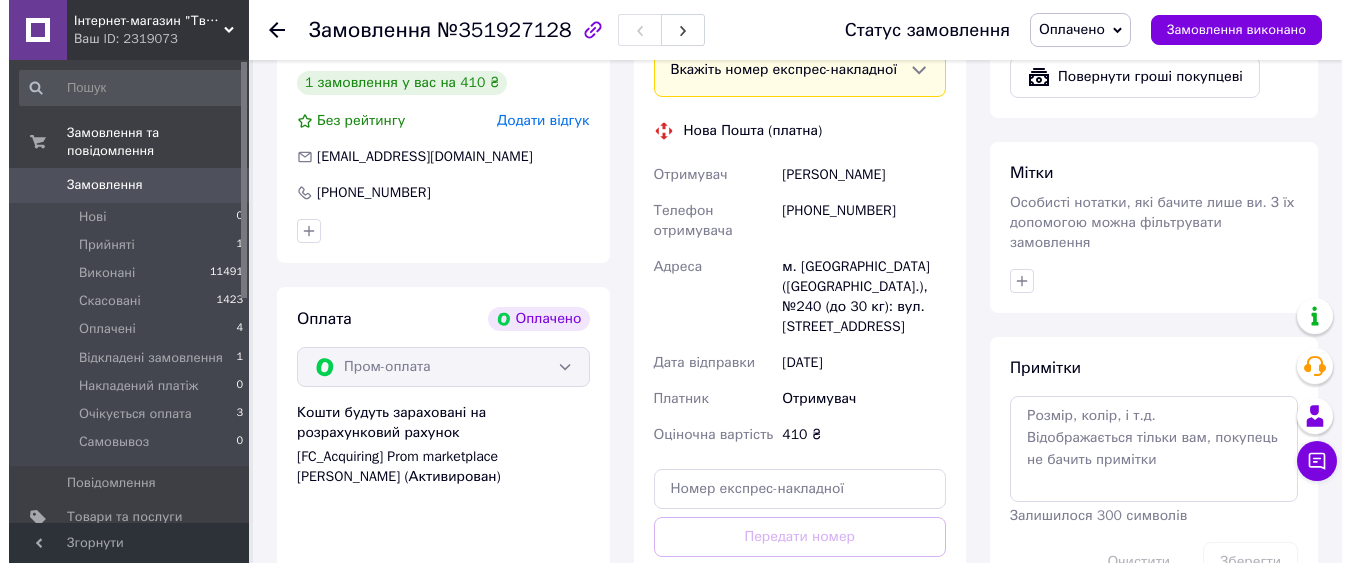 scroll, scrollTop: 1100, scrollLeft: 0, axis: vertical 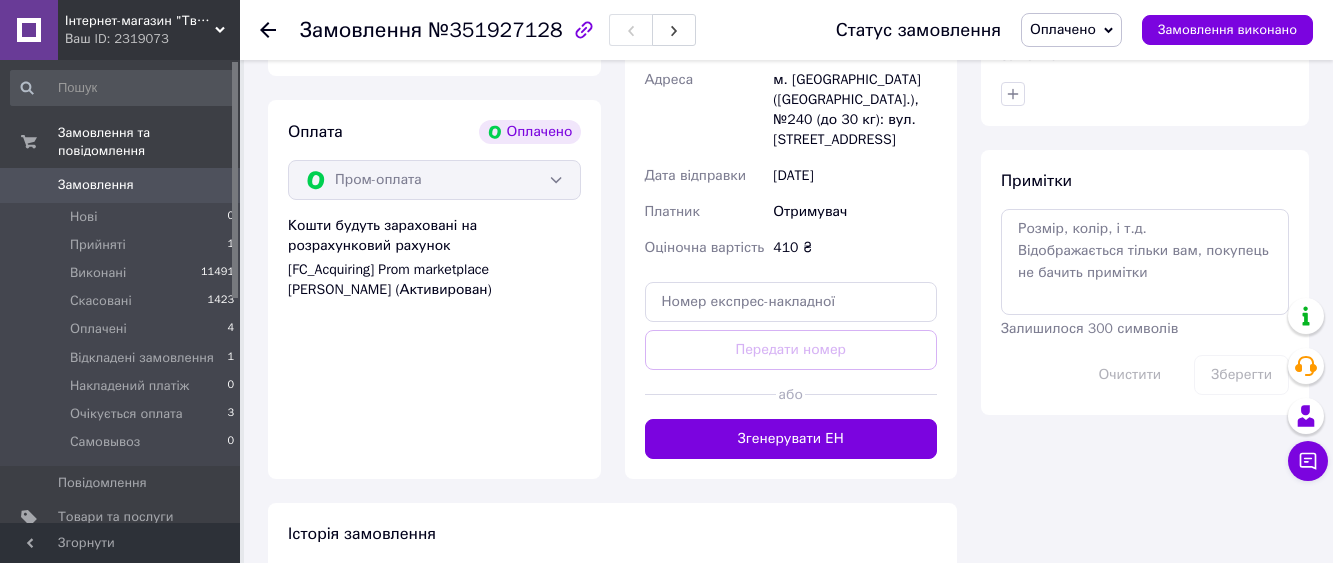 click on "Редагувати" at bounding box center [900, -172] 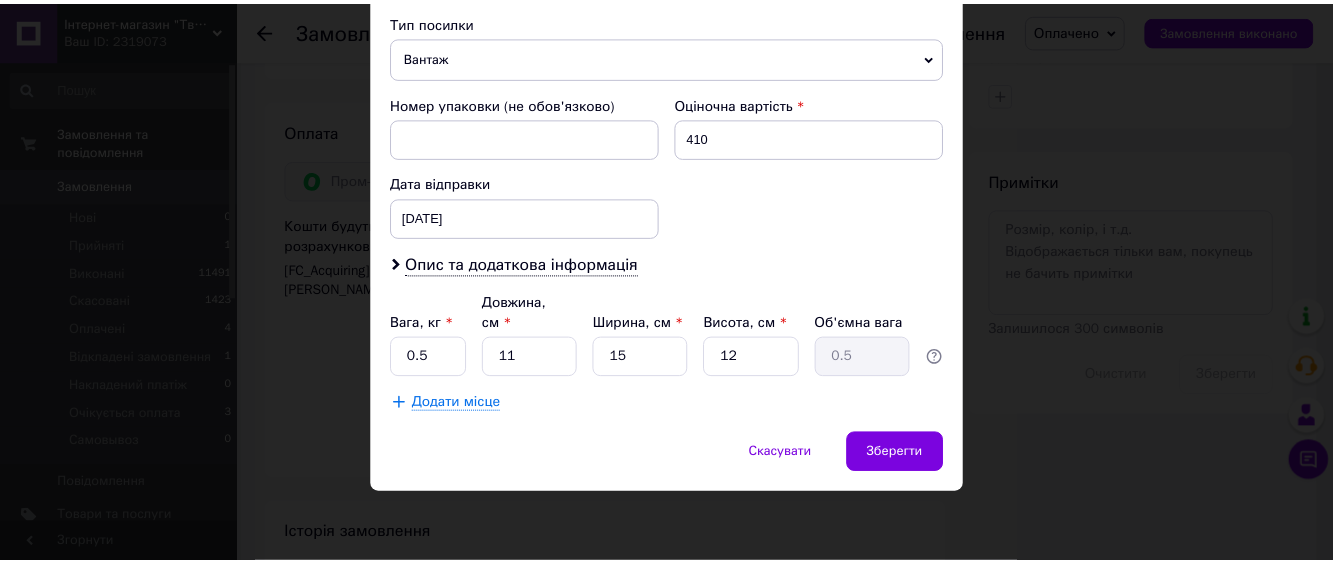 scroll, scrollTop: 906, scrollLeft: 0, axis: vertical 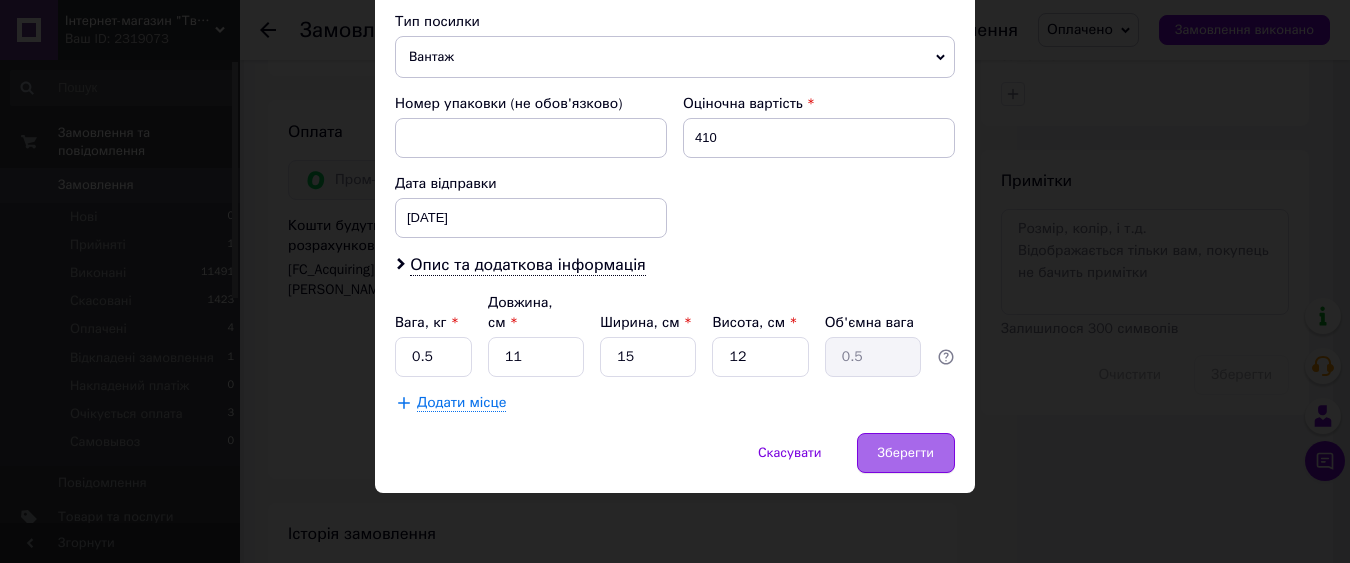 click on "Зберегти" at bounding box center [906, 453] 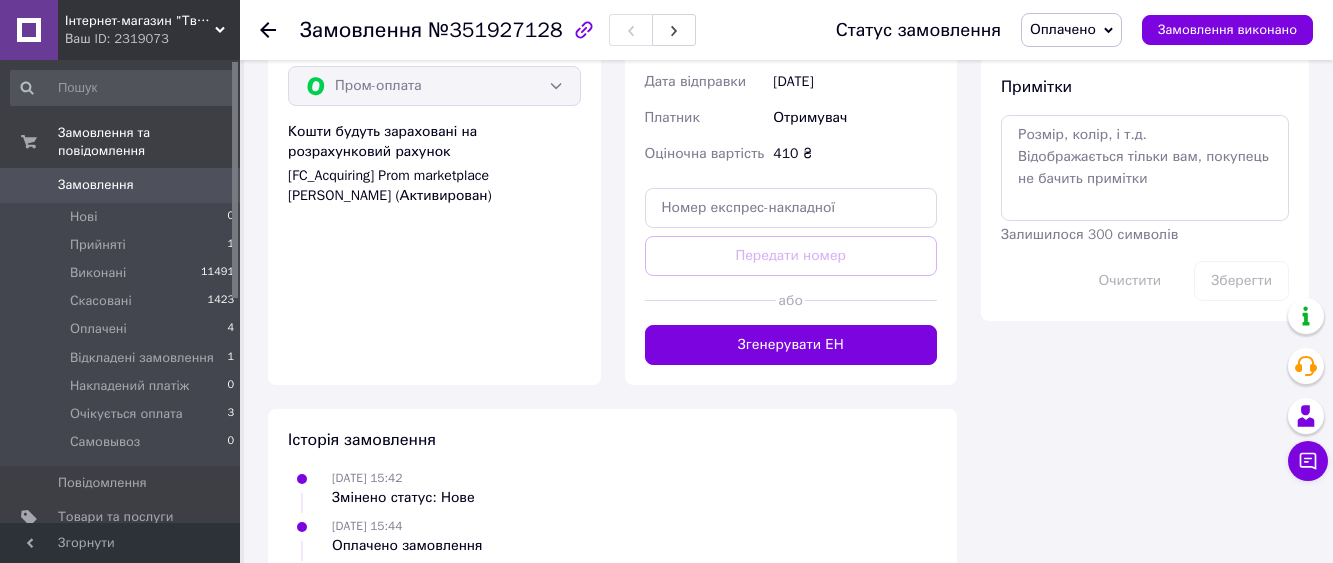 scroll, scrollTop: 1500, scrollLeft: 0, axis: vertical 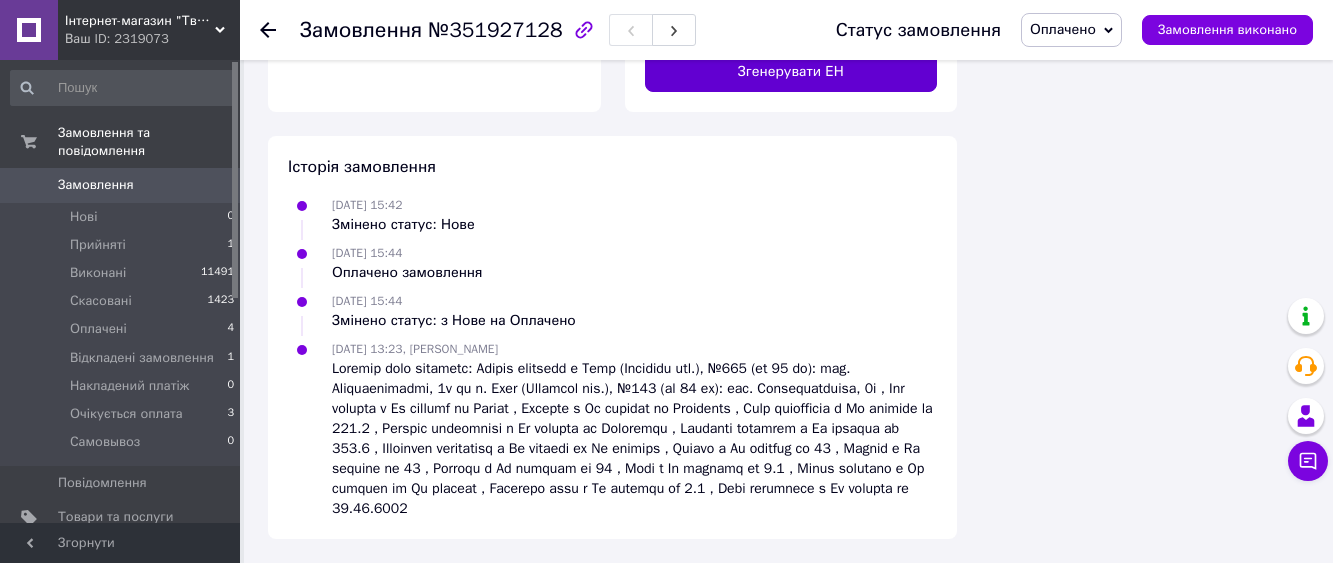 click on "Згенерувати ЕН" at bounding box center [791, 72] 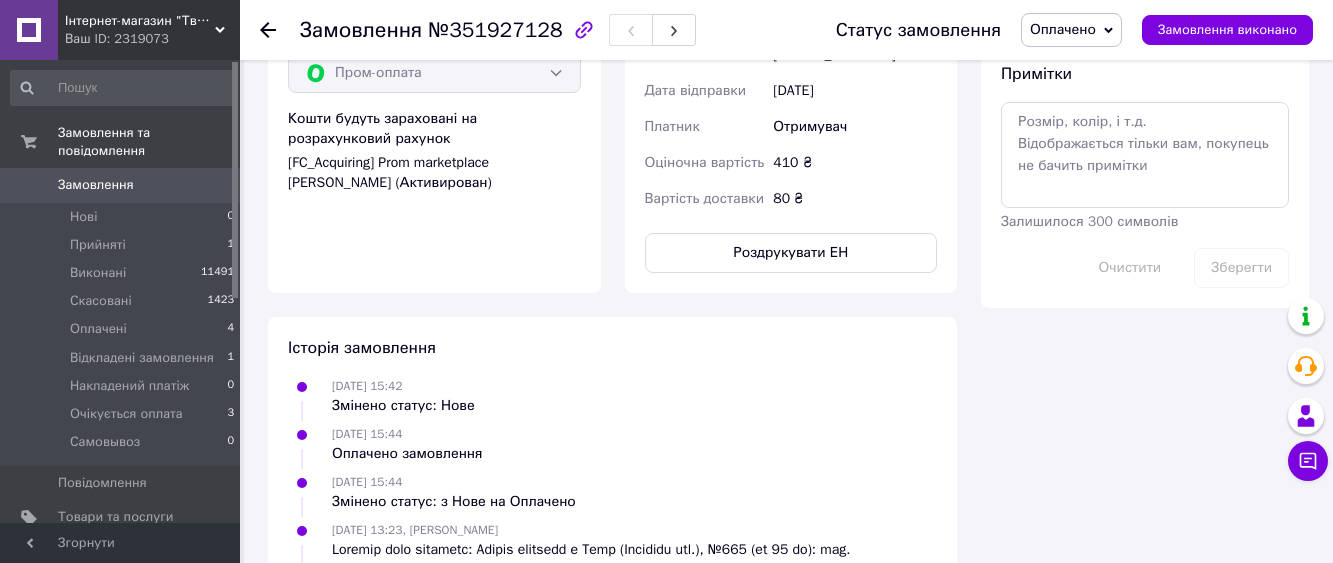 scroll, scrollTop: 1200, scrollLeft: 0, axis: vertical 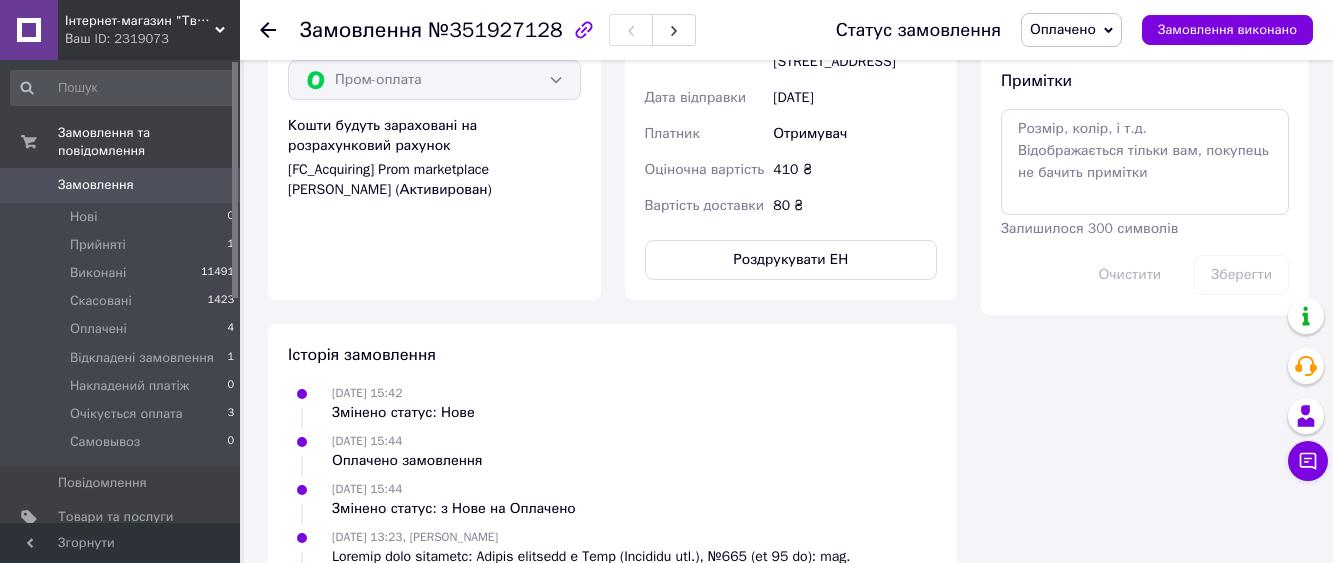 drag, startPoint x: 914, startPoint y: 99, endPoint x: 771, endPoint y: 114, distance: 143.78456 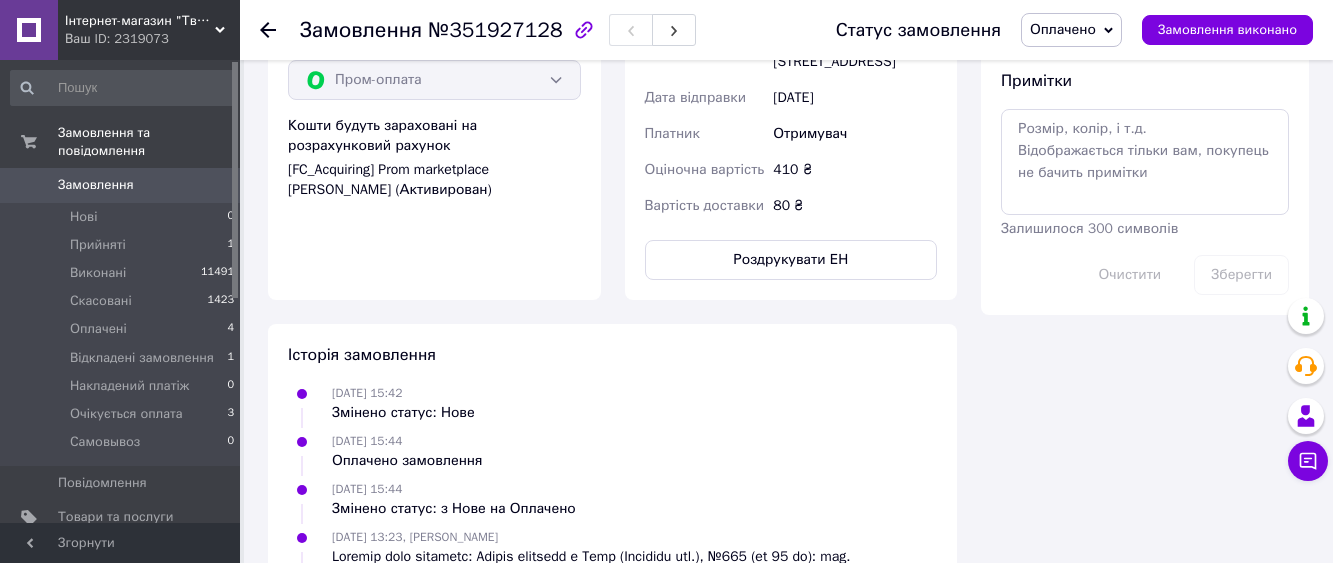copy on "Номер накладної 20451203022034" 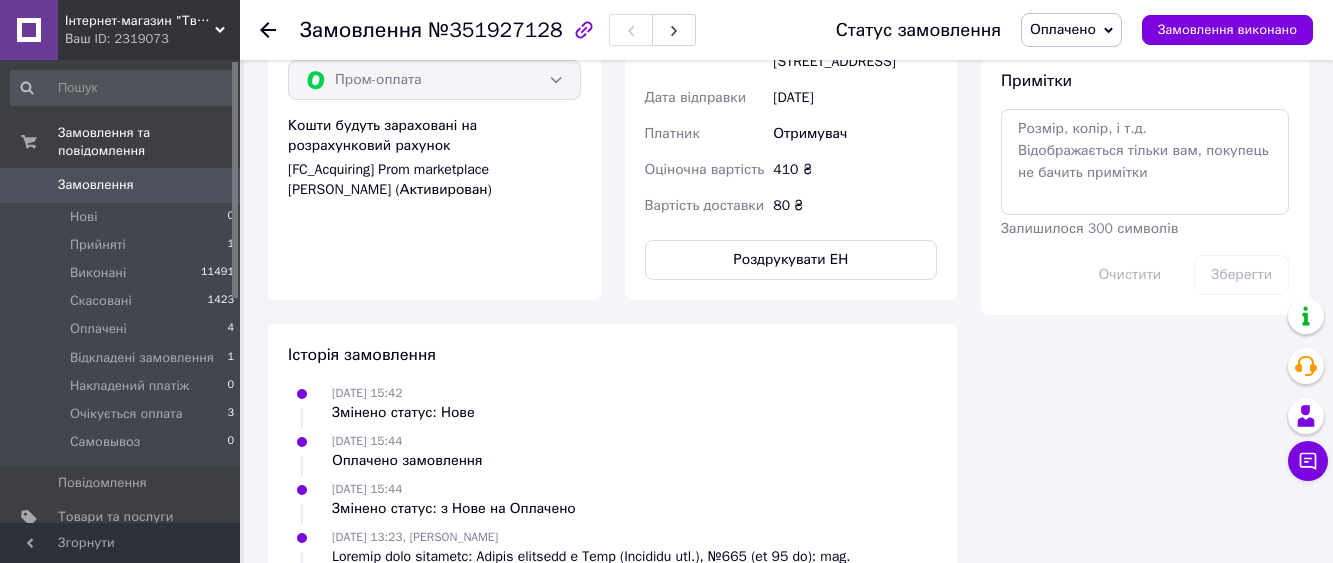 click at bounding box center (434, -56) 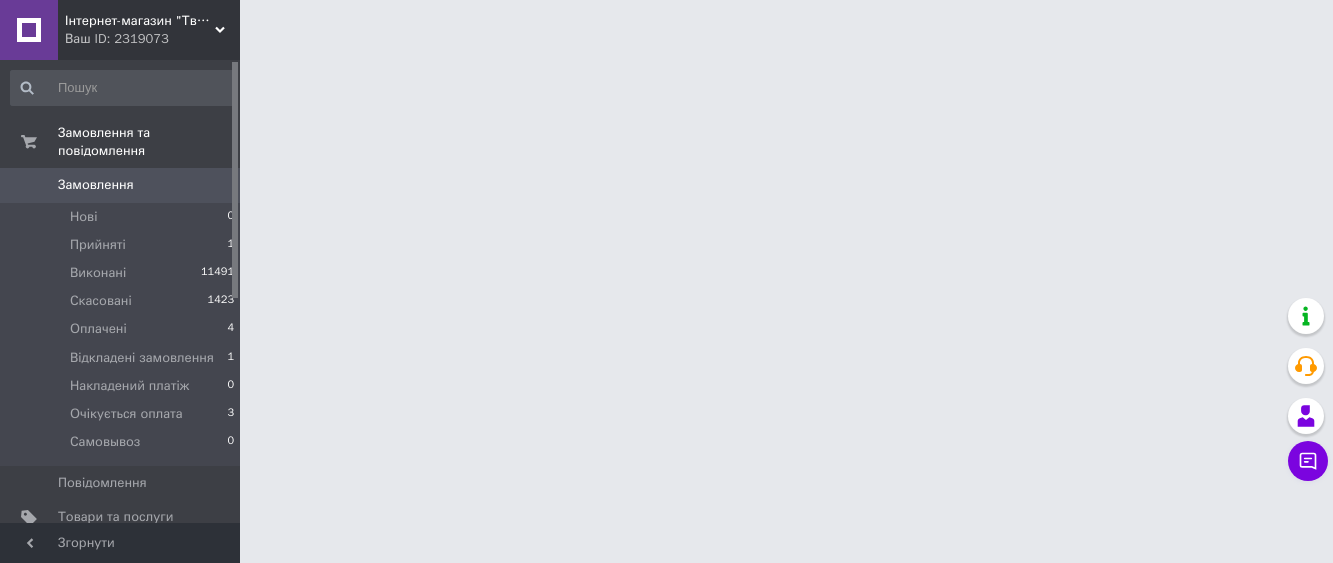scroll, scrollTop: 0, scrollLeft: 0, axis: both 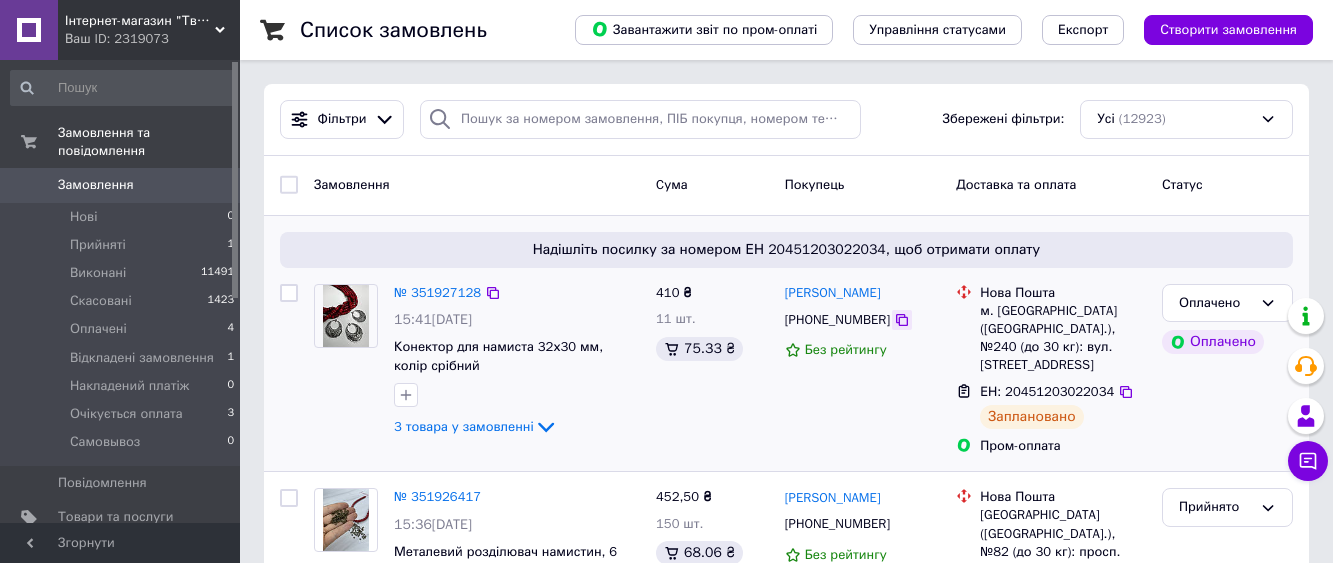 click 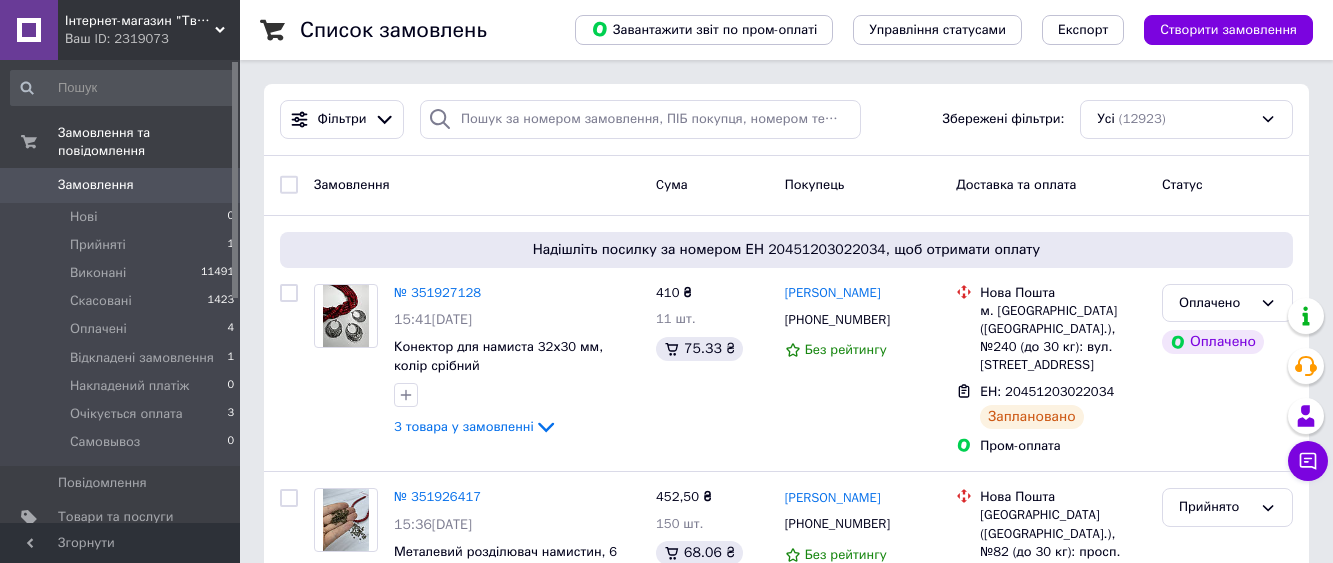 click on "0" at bounding box center (212, 185) 